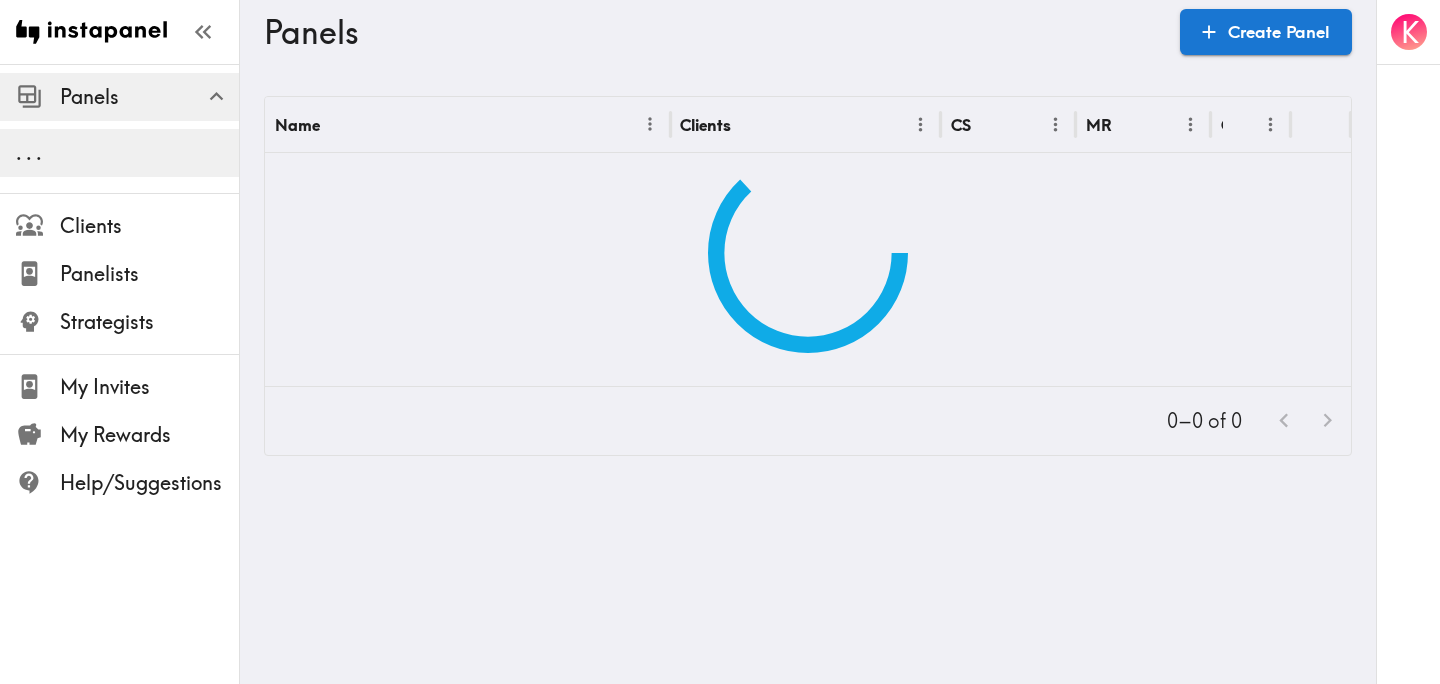 scroll, scrollTop: 0, scrollLeft: 0, axis: both 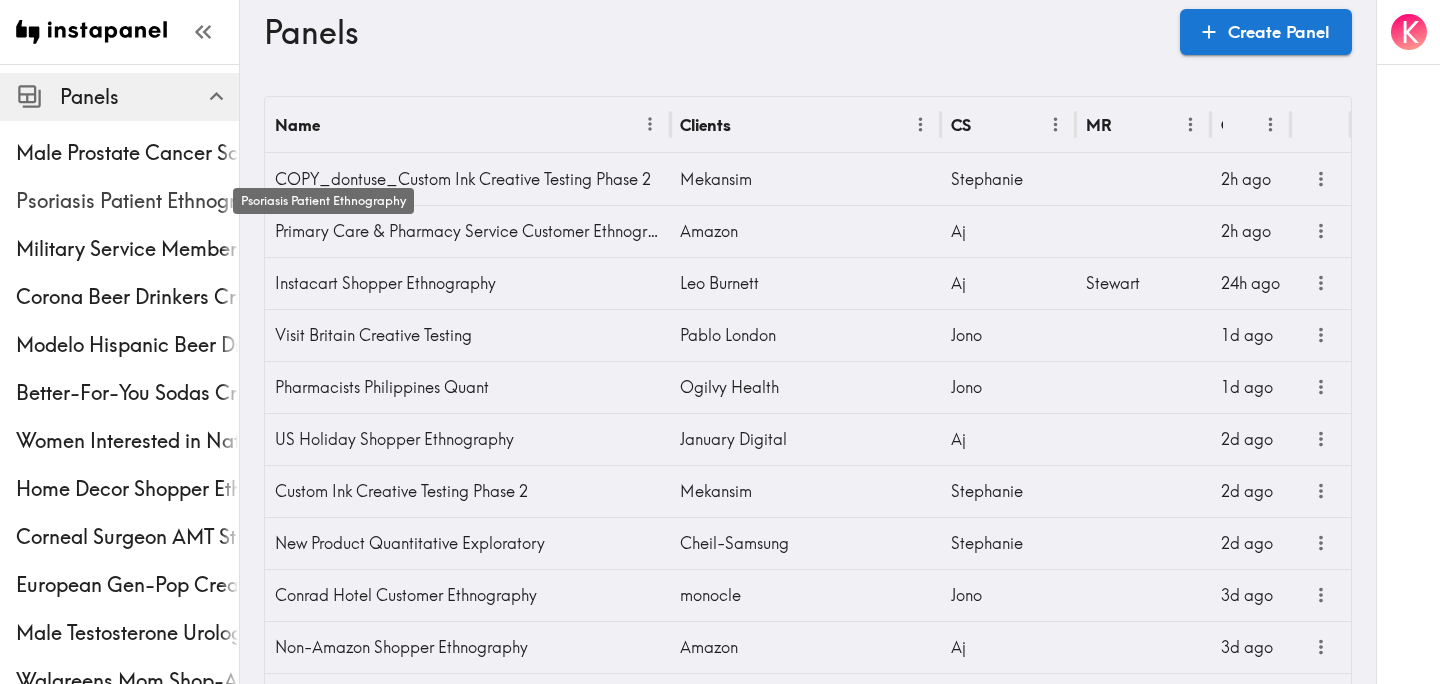 click on "Psoriasis Patient Ethnography" at bounding box center [127, 201] 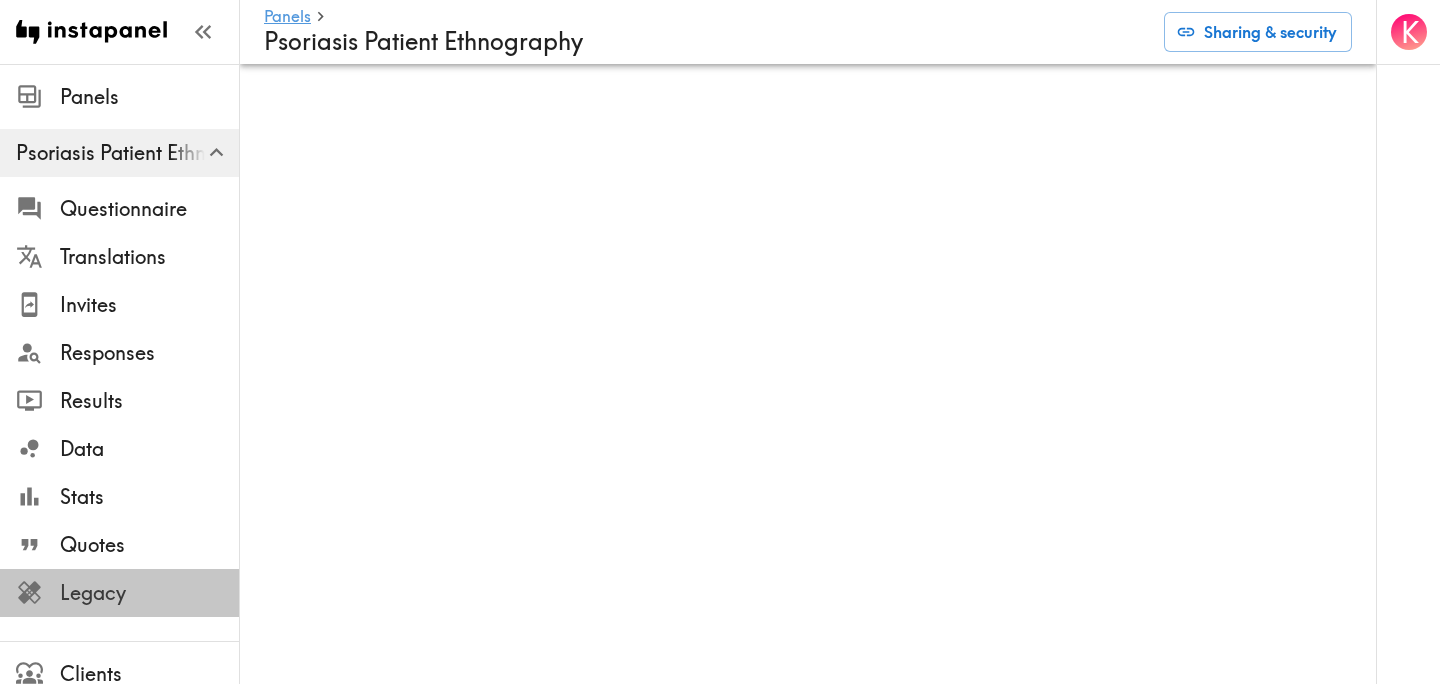 click on "Legacy" at bounding box center [149, 593] 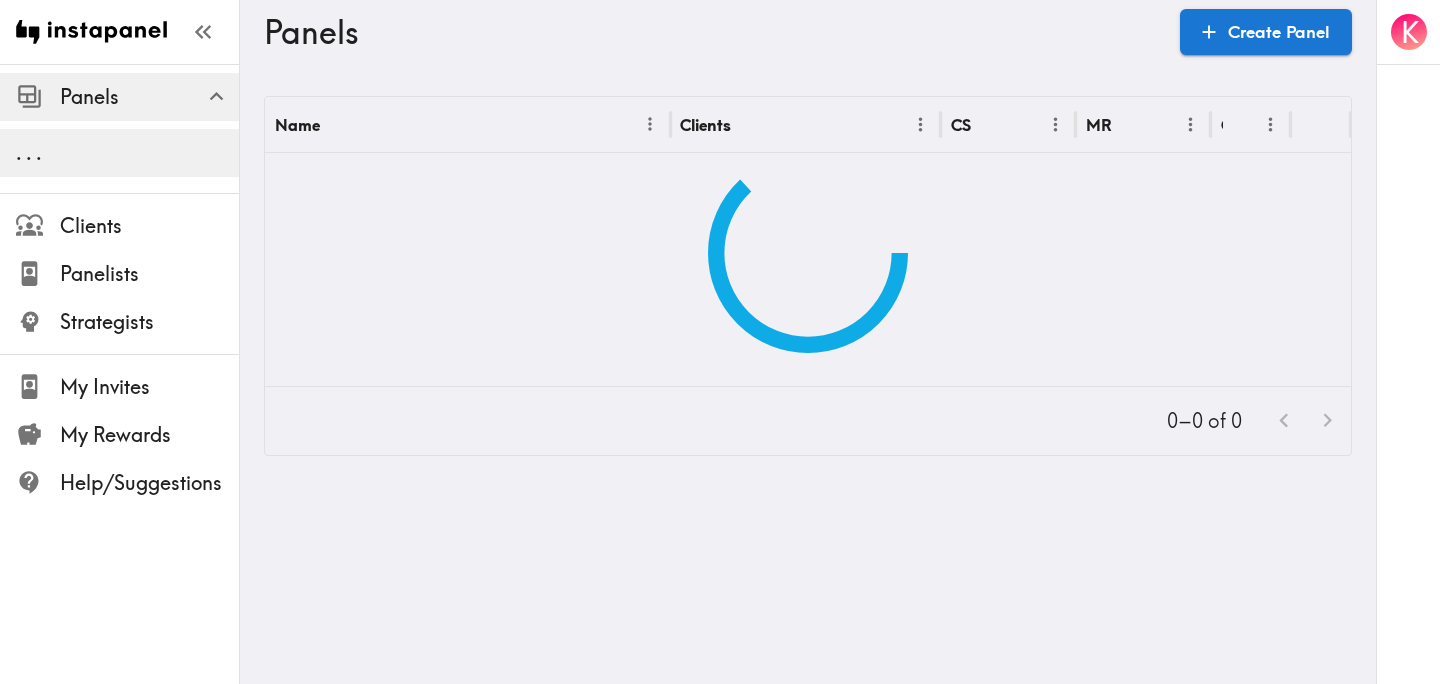 scroll, scrollTop: 0, scrollLeft: 0, axis: both 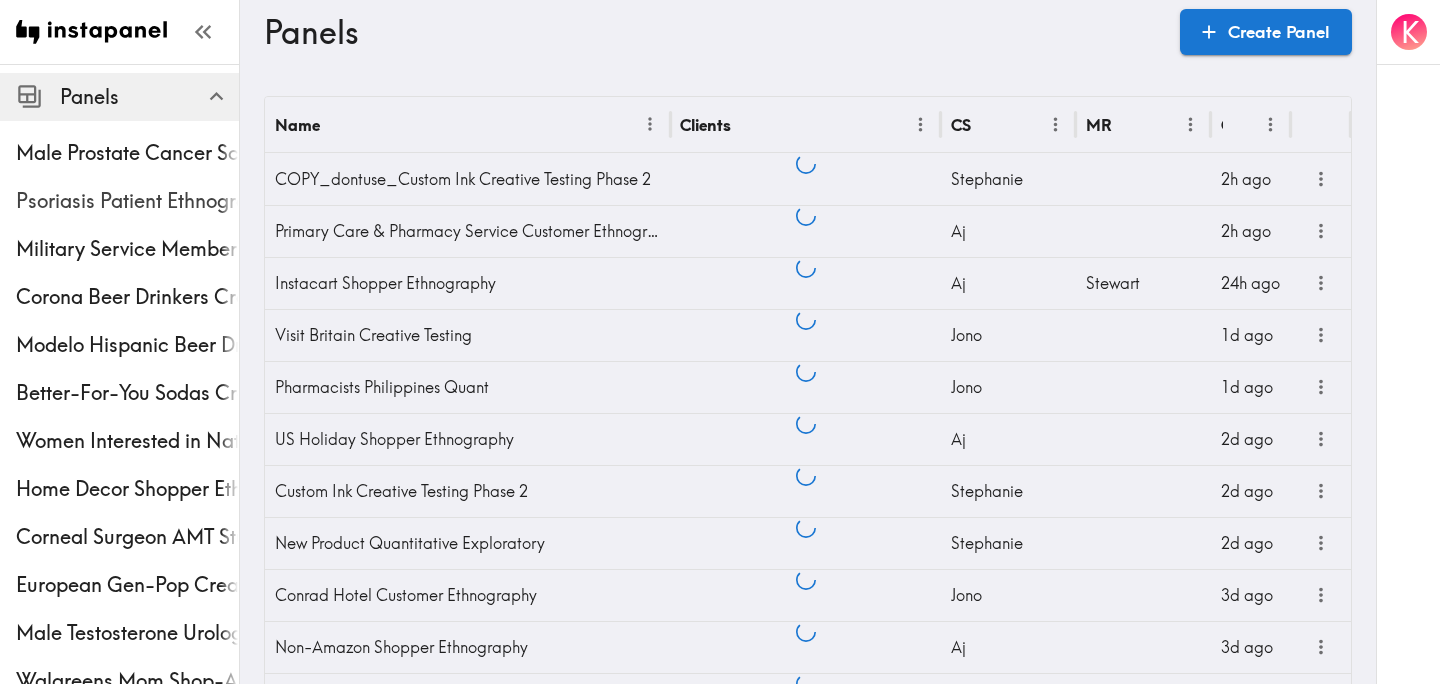 click on "Psoriasis Patient Ethnography" at bounding box center [127, 201] 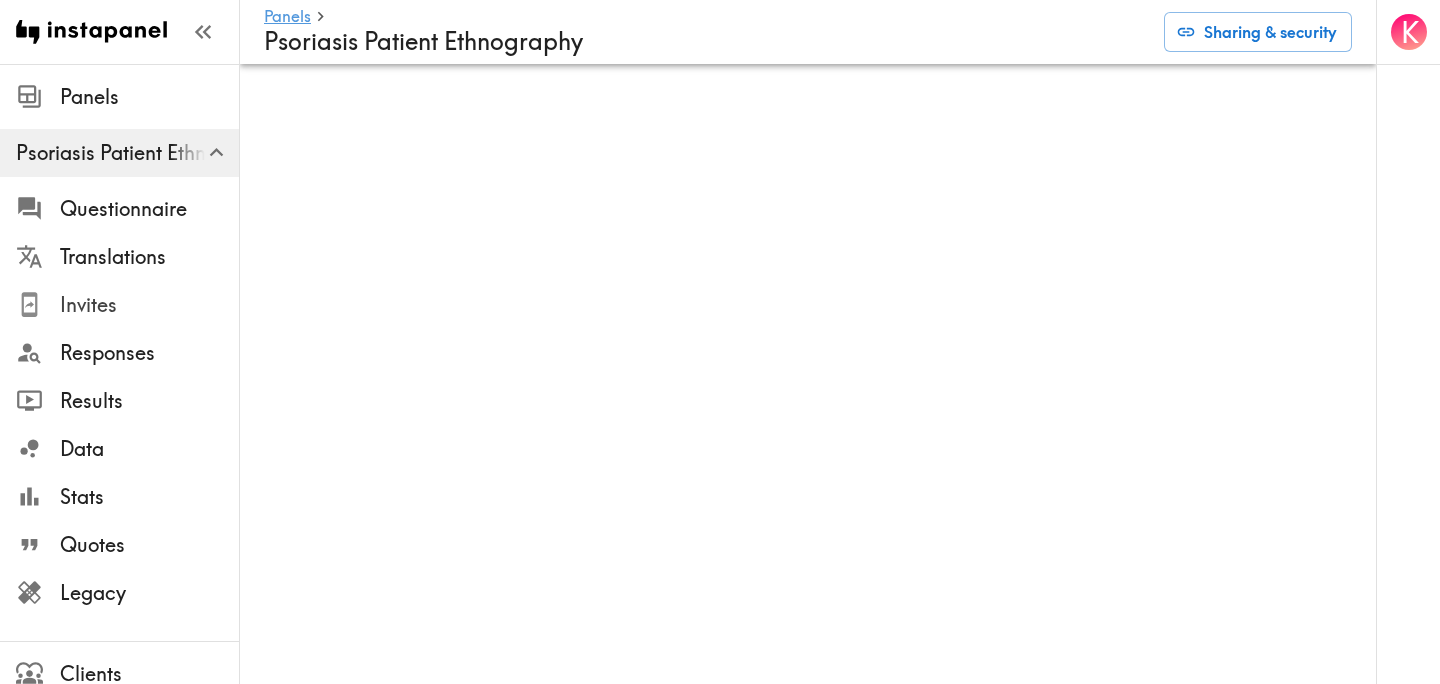 click on "Invites" at bounding box center [149, 305] 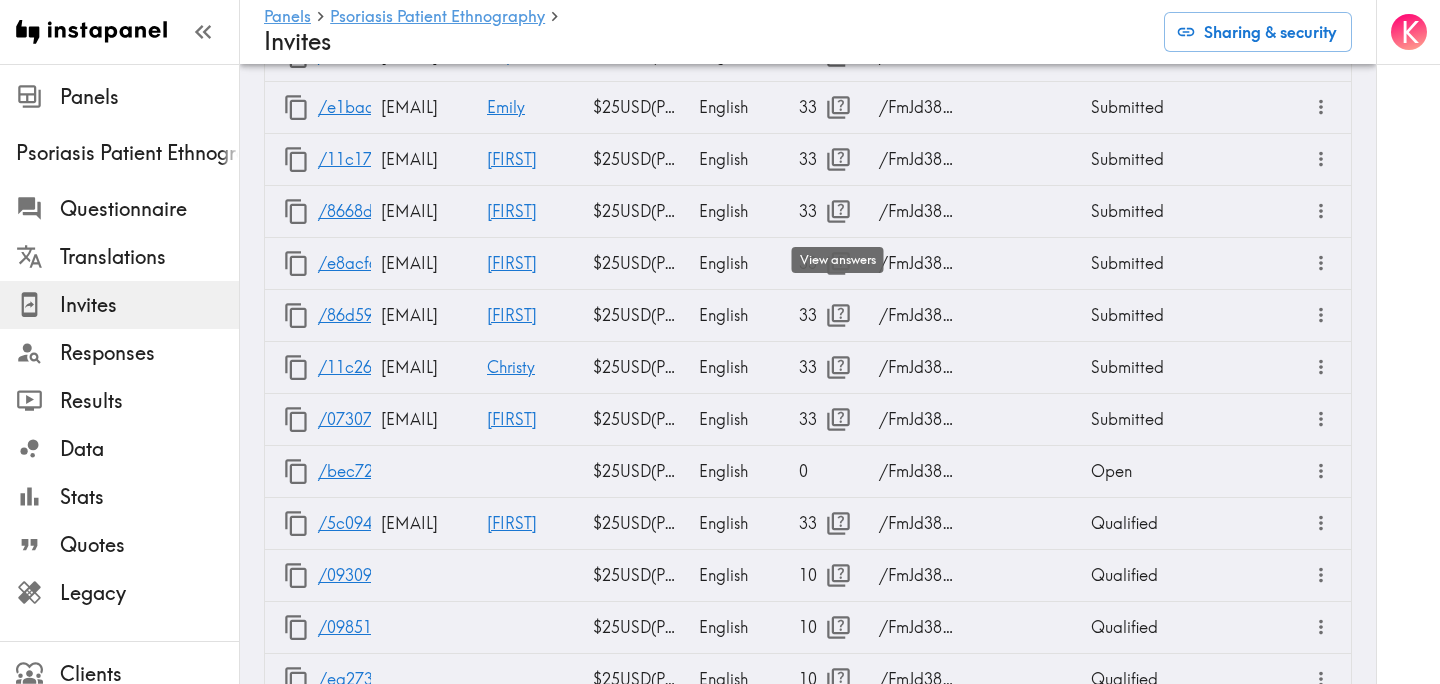 scroll, scrollTop: 1599, scrollLeft: 0, axis: vertical 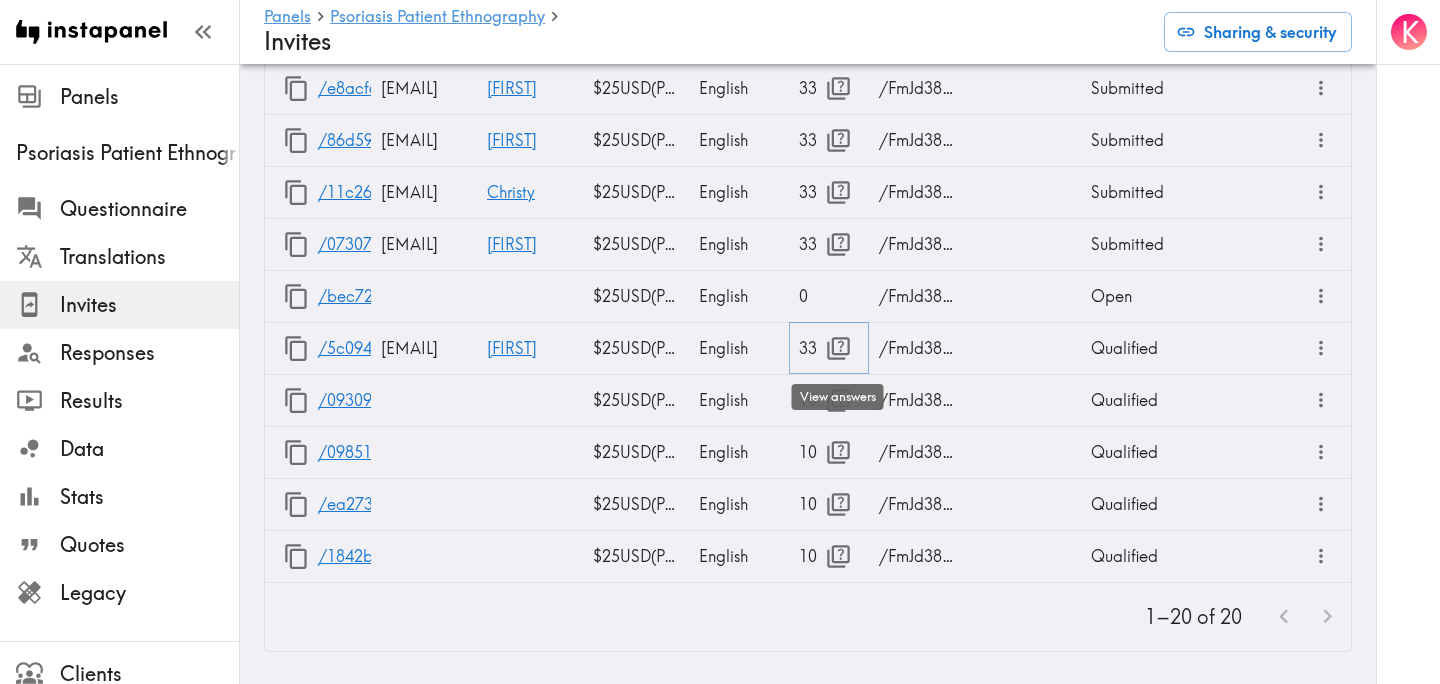 click 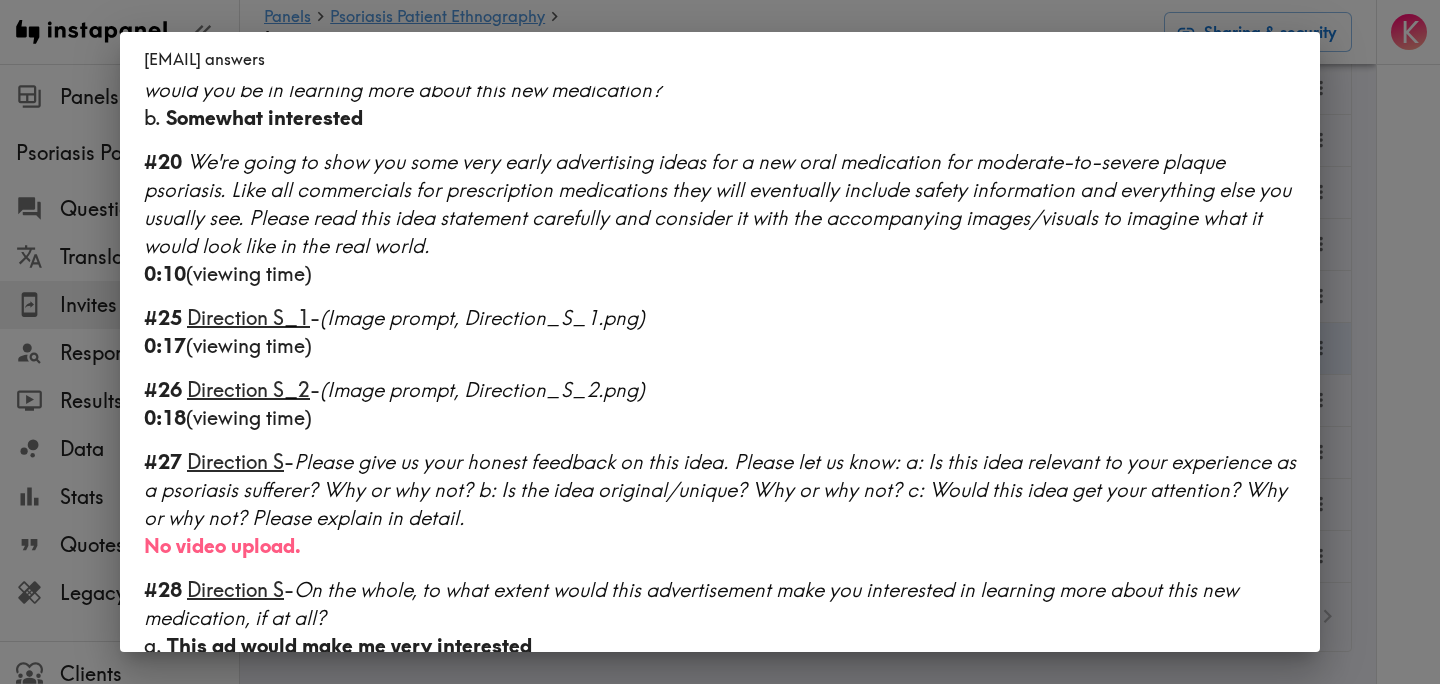 scroll, scrollTop: 2396, scrollLeft: 0, axis: vertical 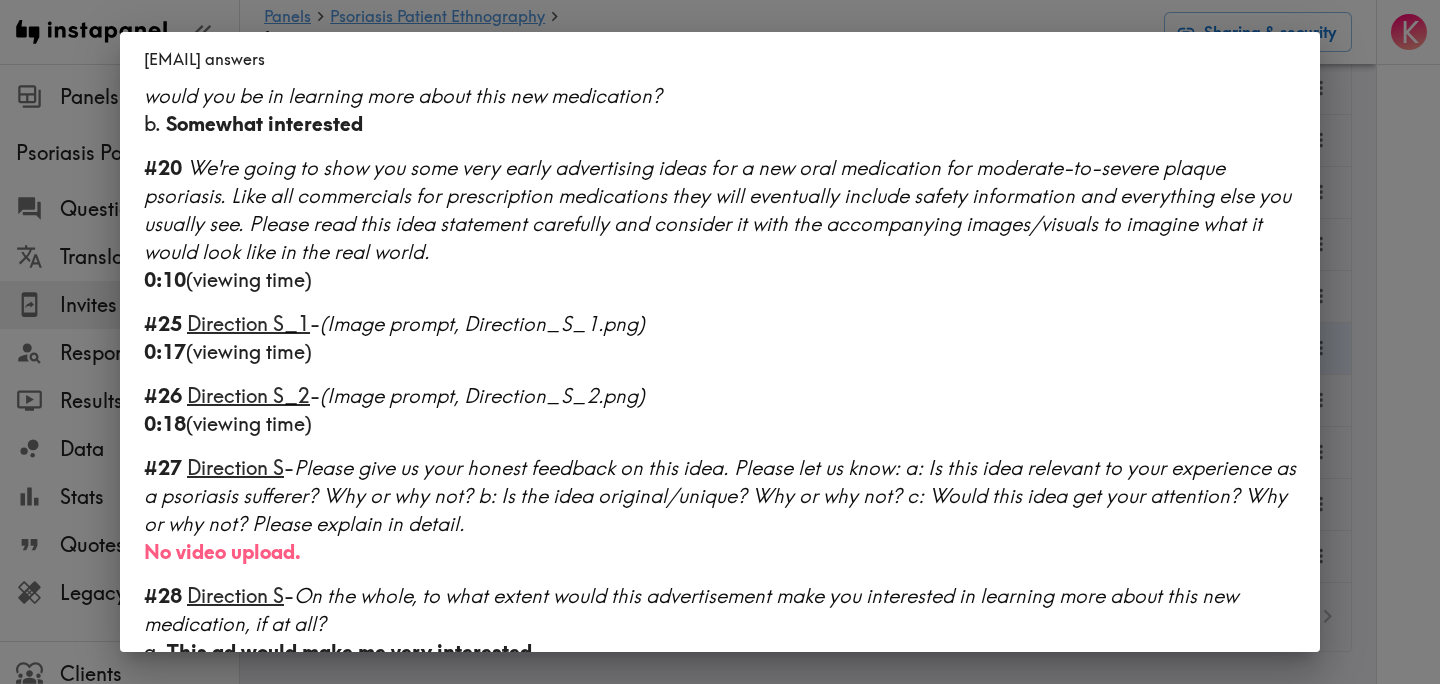 click on "[FIRST] [LAST] answers Language English Segment Female #1   There is a new instapanel! 0:07  (viewing time) #2   What is your age? [AGE] #3   What is your gender? b.   Female #4   Country & postcode/zip  -  (Location) [POSTAL_CODE], [COUNTRY] ← Move left → Move right ↑ Move up ↓ Move down + Zoom in - Zoom out Home Jump left by 75% End Jump right by 75% Page Up Jump up by 75% Page Down Jump down by 75% To activate drag with keyboard, press Alt + Enter. Once in keyboard drag state, use the arrow keys to move the marker. To complete the drag, press the Enter key. To cancel, press Escape. Keyboard shortcuts Map Data Map Data ©2025 Google, INEGI Map data ©2025 Google, INEGI 500 km  Click to toggle between metric and imperial units Terms Report a map error #7   Have you been diagnosed with any of the following conditions? a.   Psoriasis b.   Migraines d.   Acid reflux #8   You indicated you have been diagnosed with Psoriasis. How long ago were you diagnosed? b.   2-5 years ago #9   c.   #10   a.   b.   e.   #5" at bounding box center [720, 342] 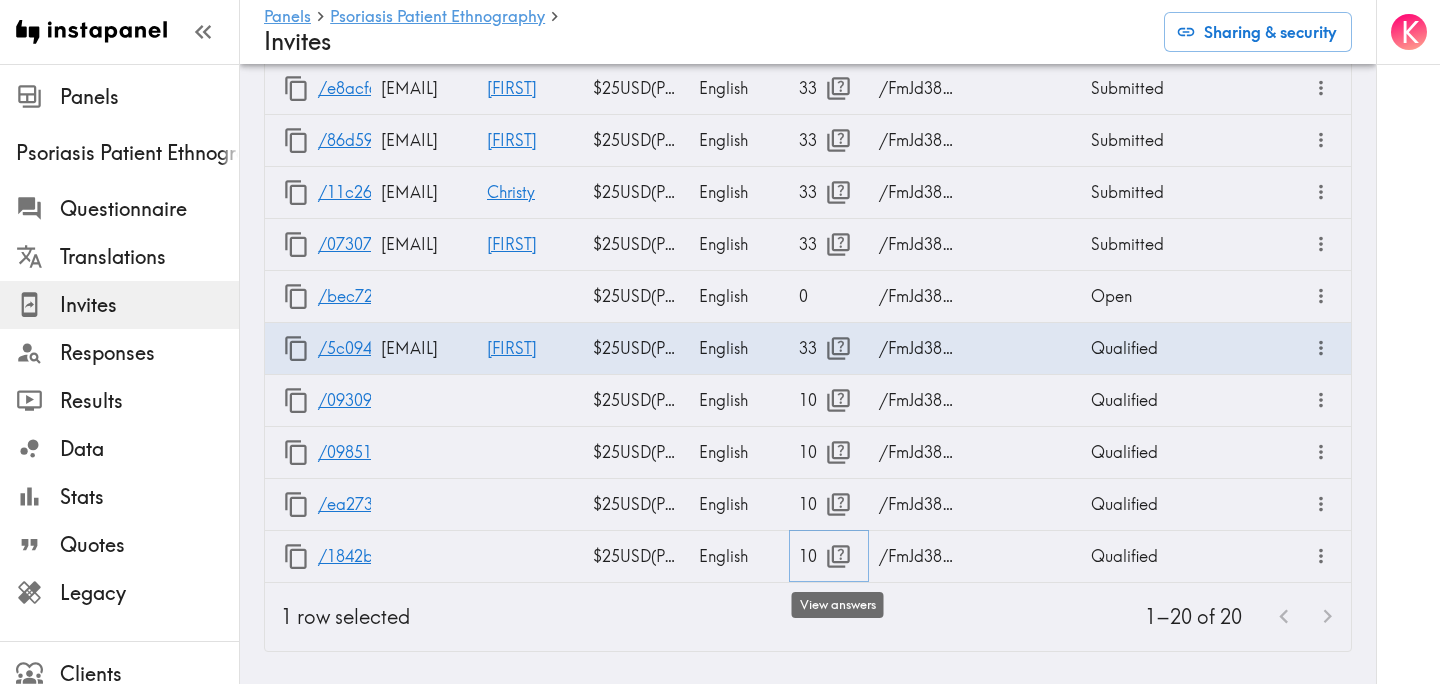 click 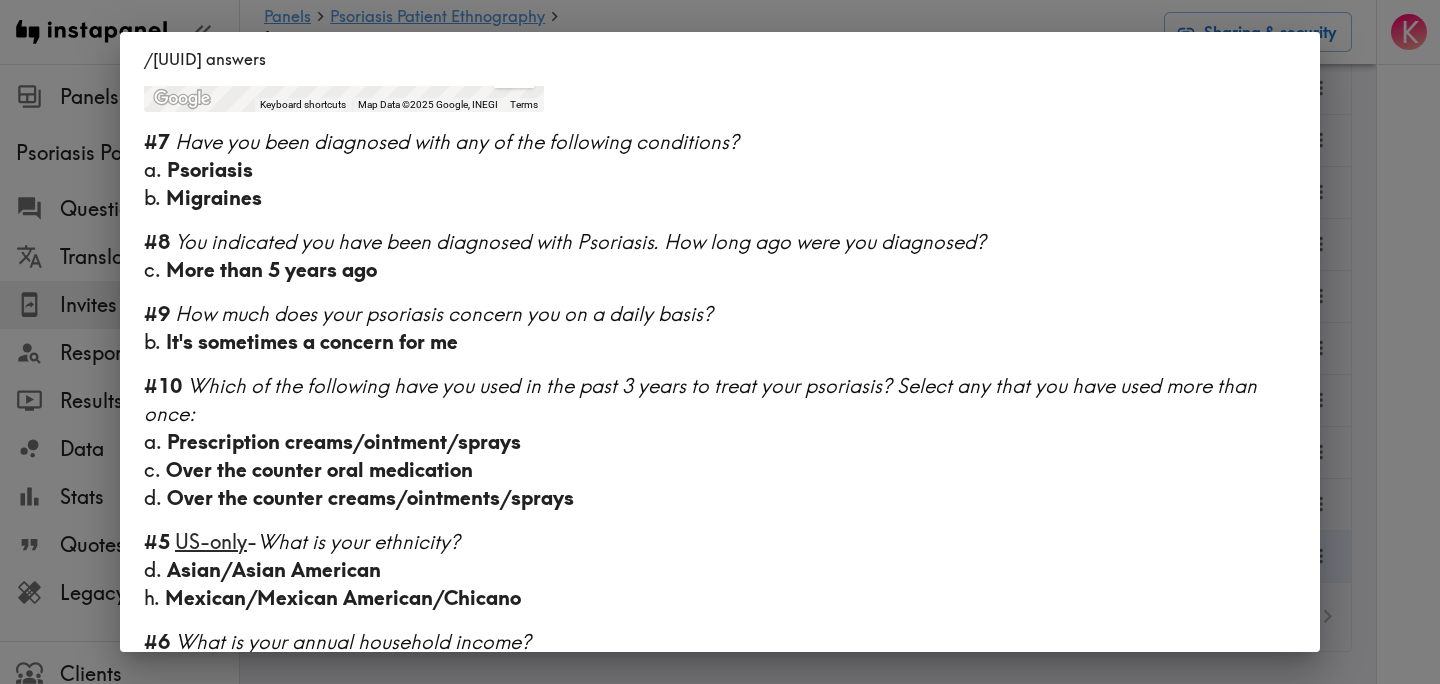 scroll, scrollTop: 750, scrollLeft: 0, axis: vertical 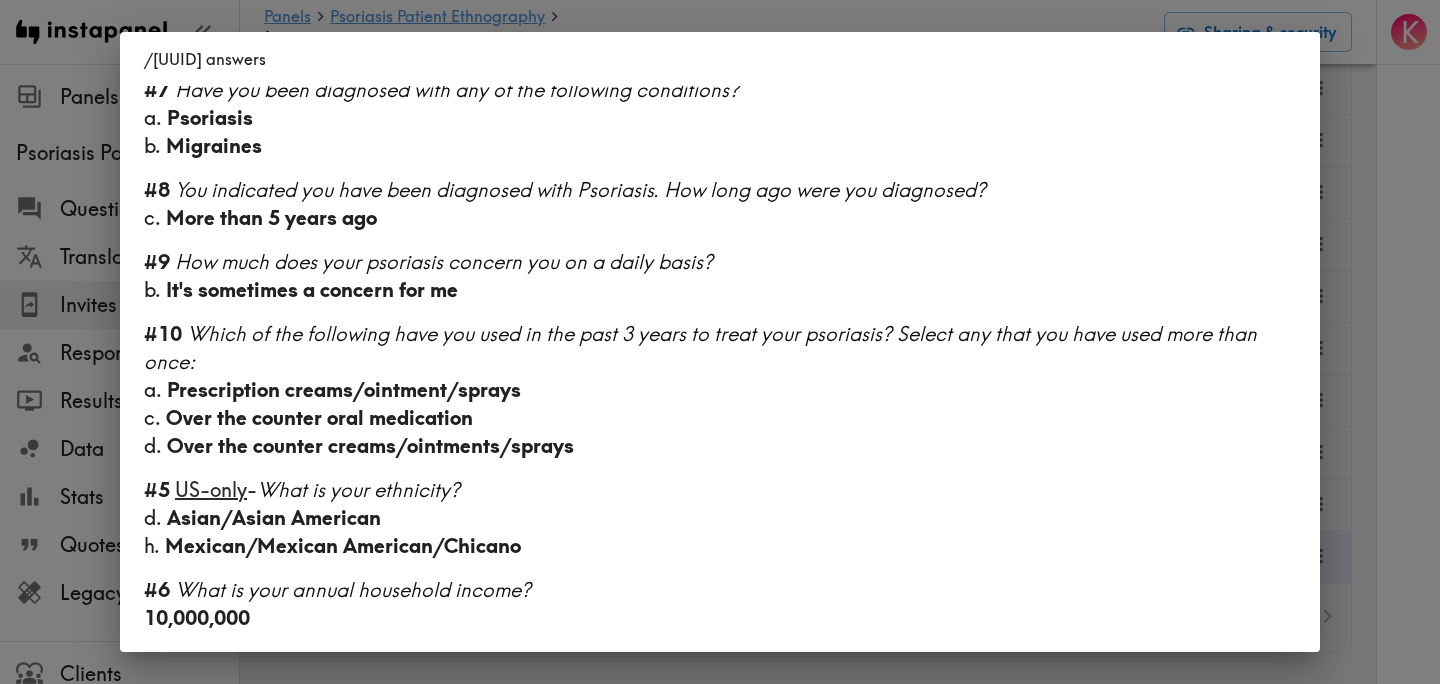 click on "[FIRST] [LAST] answers Language English Segment Female #1   There is a new instapanel! 0:30  (viewing time) #2   What is your age? [AGE] #3   What is your gender? b.   Female #4   Country & postcode/zip  -  (Location) [POSTAL_CODE], [COUNTRY] ← Move left → Move right ↑ Move up ↓ Move down + Zoom in - Zoom out Home Jump left by 75% End Jump right by 75% Page Up Jump up by 75% Page Down Jump down by 75% To activate drag with keyboard, press Alt + Enter. Once in keyboard drag state, use the arrow keys to move the marker. To complete the drag, press the Enter key. To cancel, press Escape. Keyboard shortcuts Map Data Map Data ©2025 Google, INEGI Map data ©2025 Google, INEGI 500 km  Click to toggle between metric and imperial units Terms Report a map error #7   Have you been diagnosed with any of the following conditions? a.   Psoriasis b.   Migraines #8   You indicated you have been diagnosed with Psoriasis. How long ago were you diagnosed? c.   More than 5 years ago #9   b.   #10   a.   c.   d." at bounding box center (720, 342) 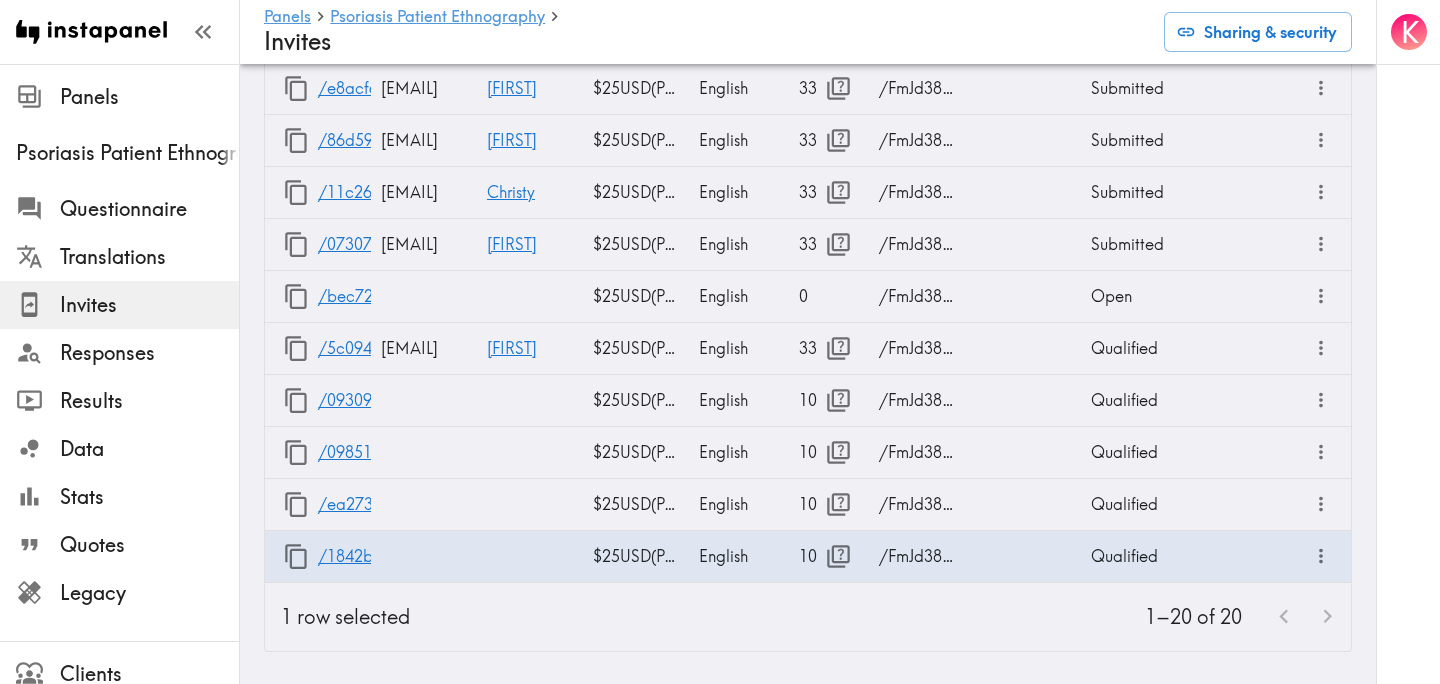 click on "1–20 of 20" at bounding box center (888, 617) 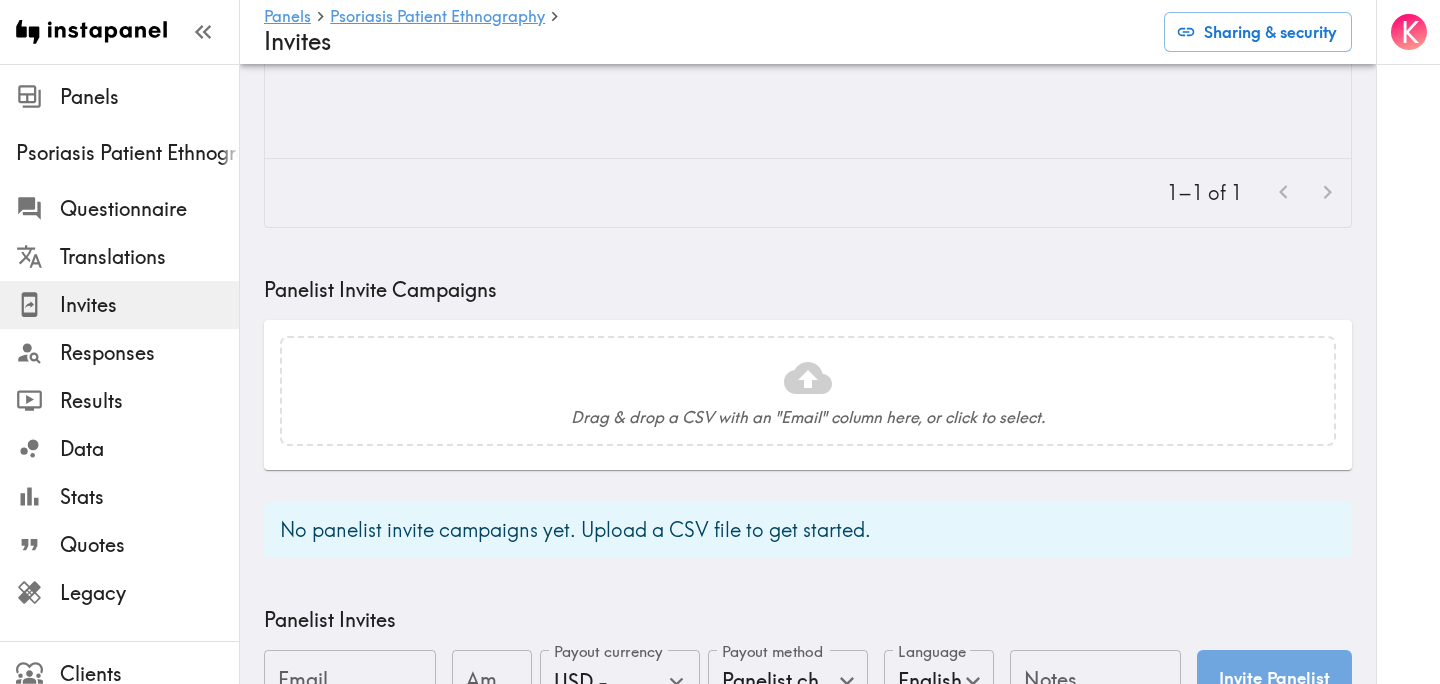 scroll, scrollTop: 0, scrollLeft: 0, axis: both 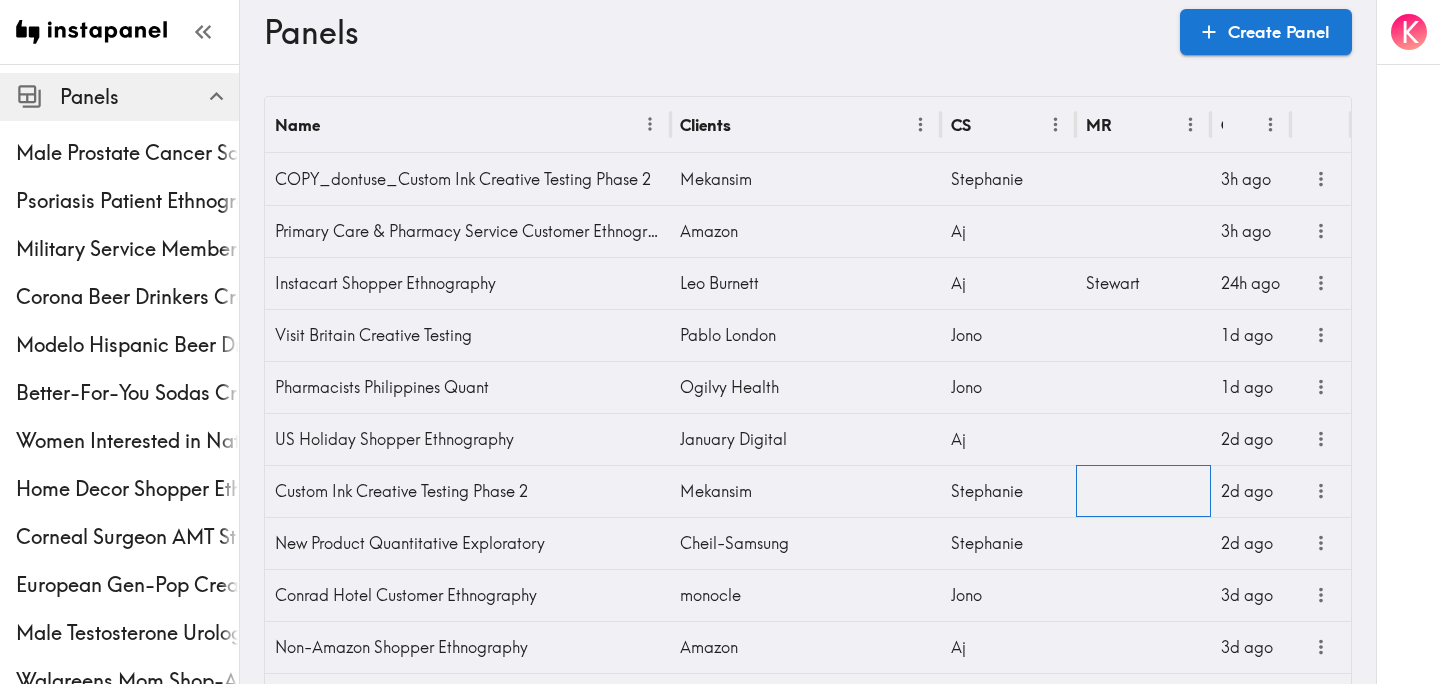 click at bounding box center (1143, 491) 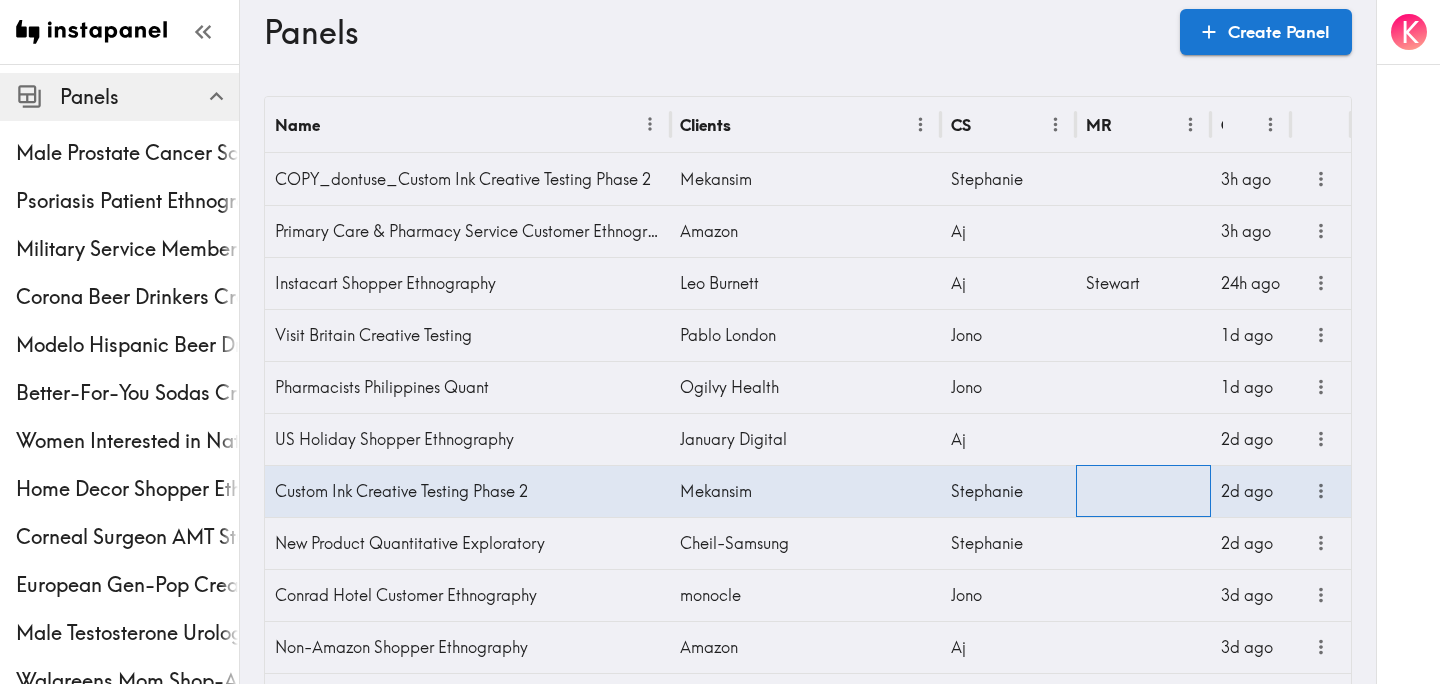 click at bounding box center [1143, 491] 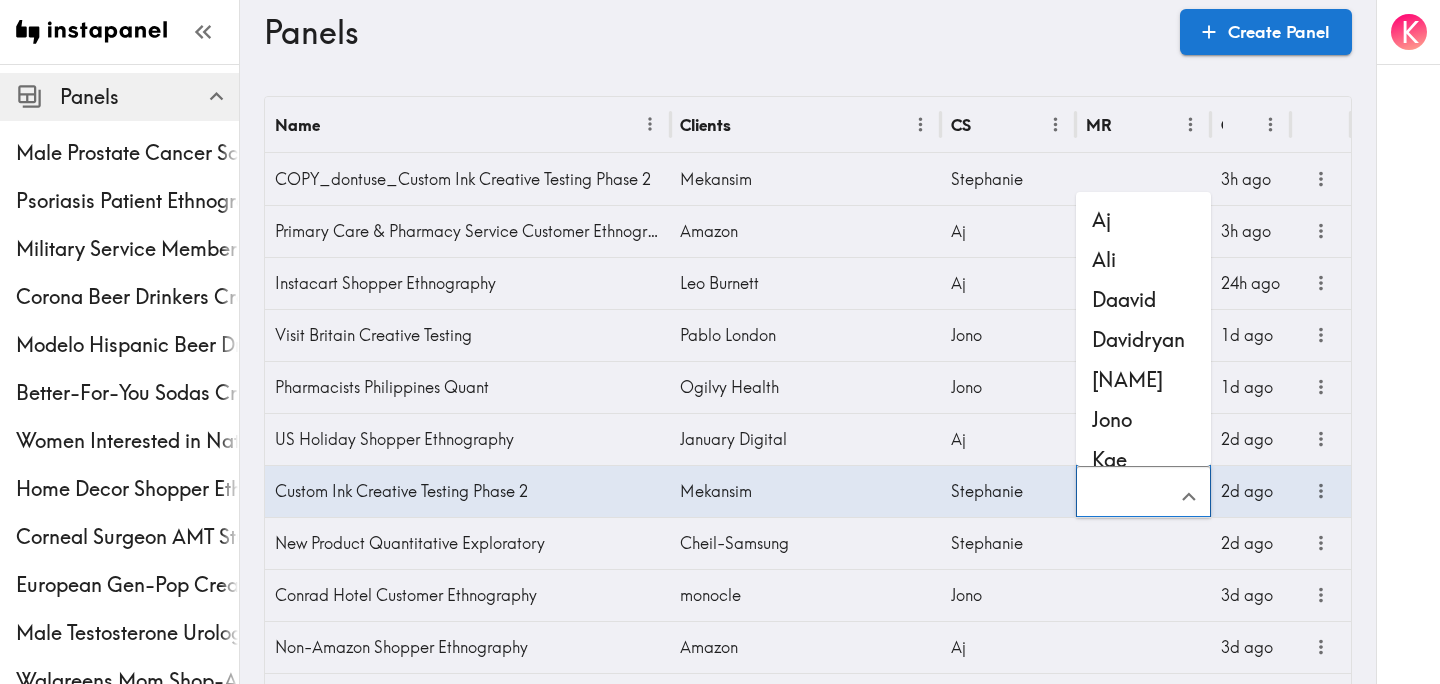 click at bounding box center [1128, 497] 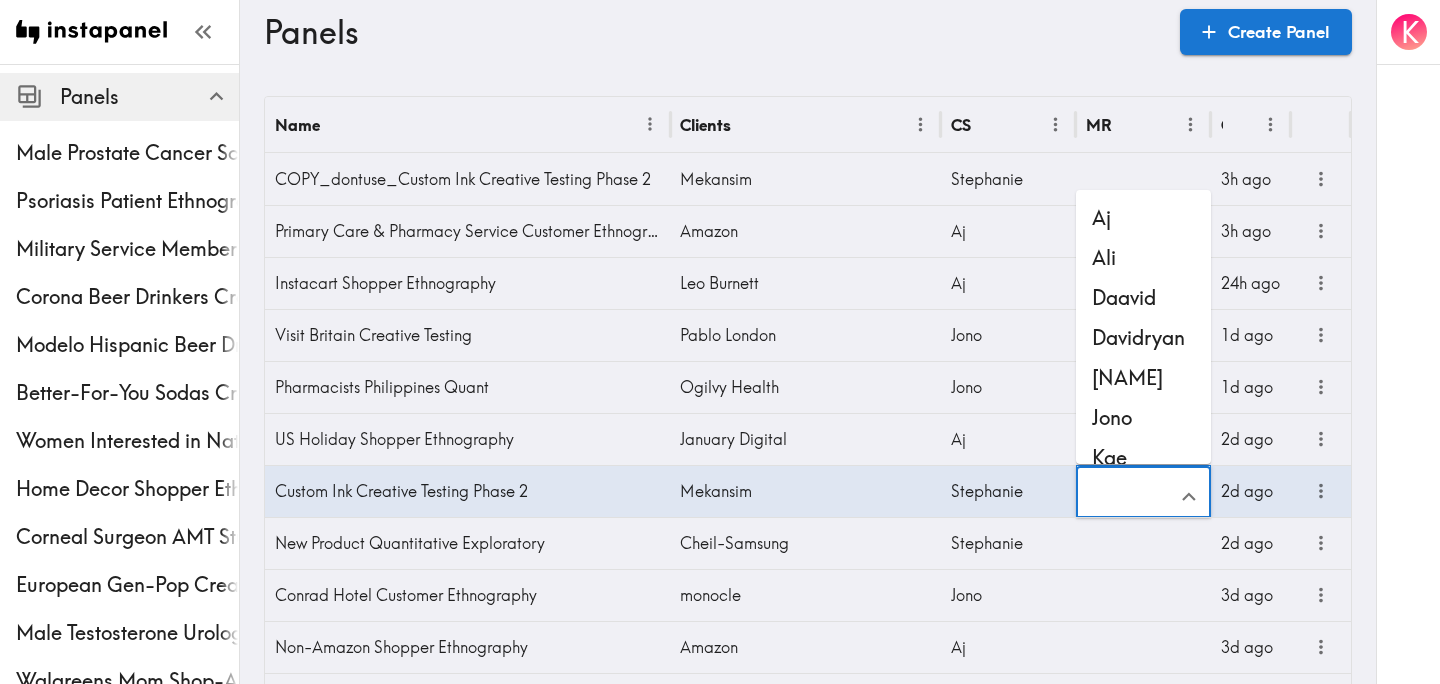 scroll, scrollTop: 2, scrollLeft: 0, axis: vertical 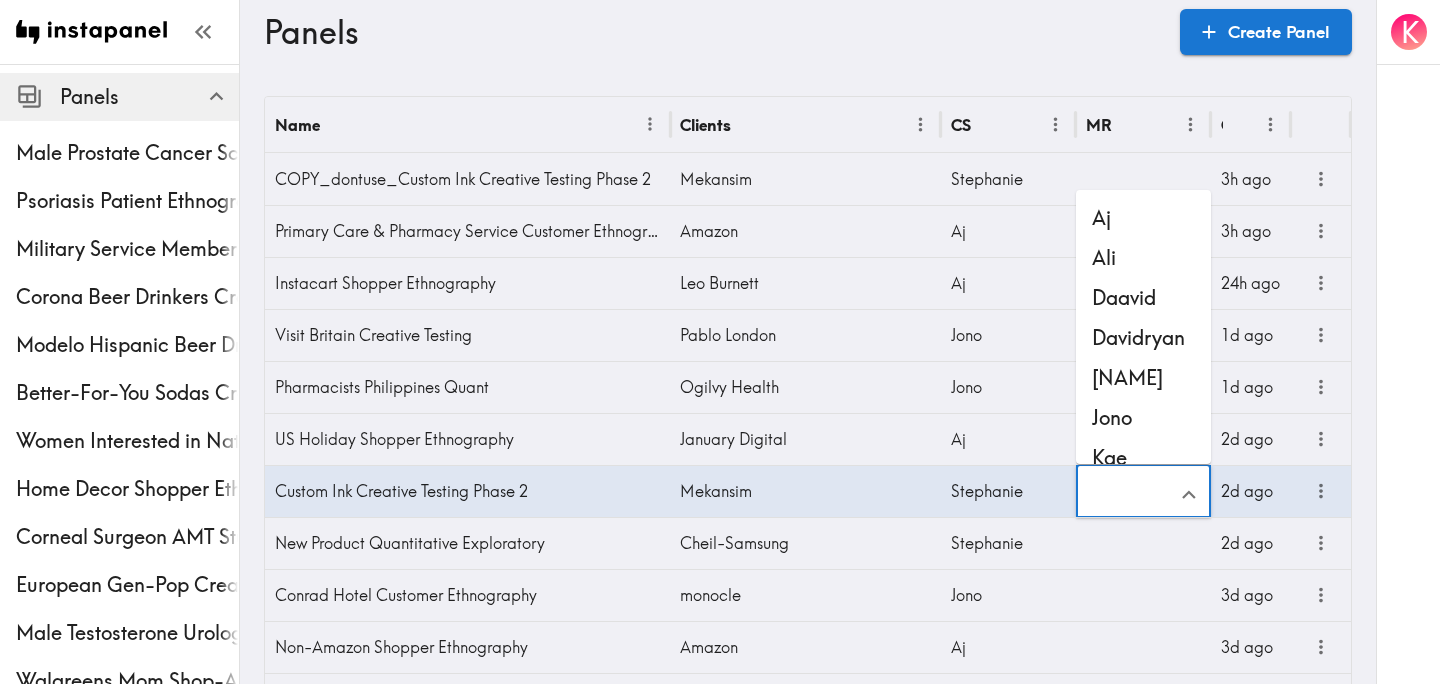 click on "Kae" at bounding box center [1143, 458] 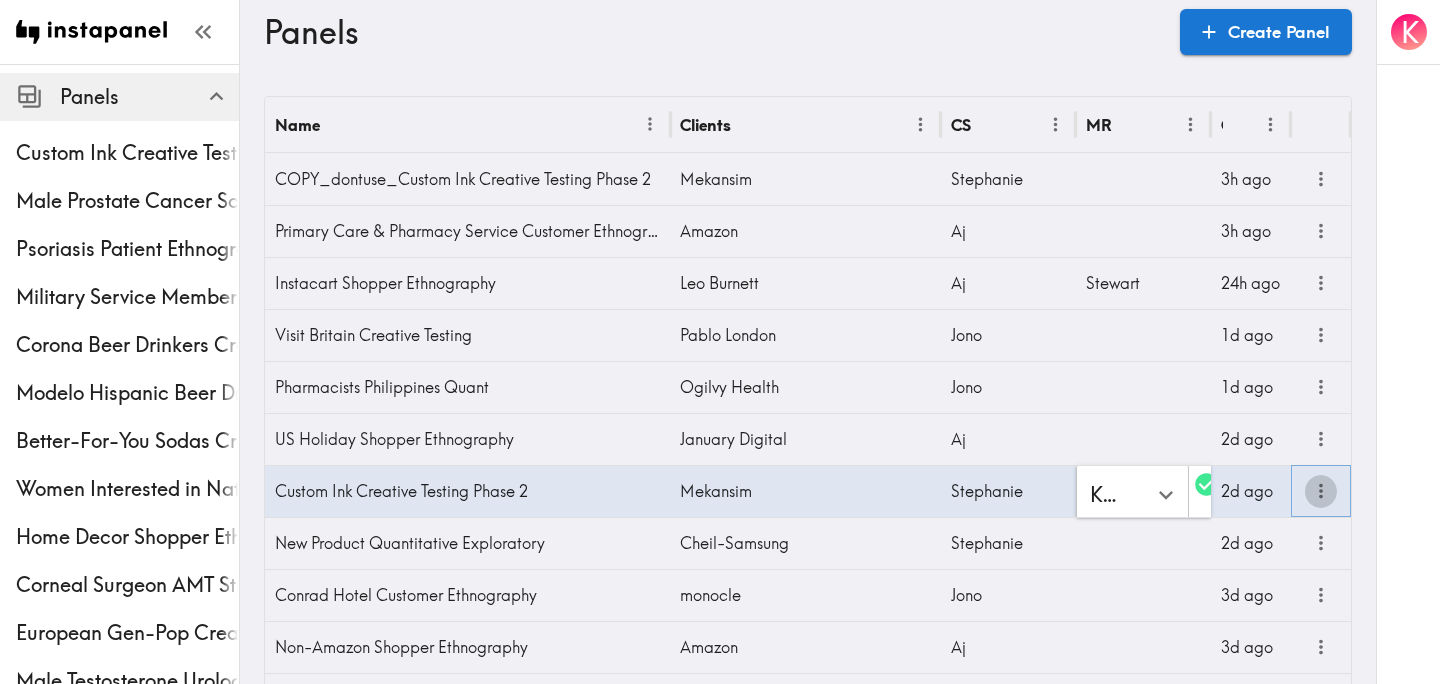 click 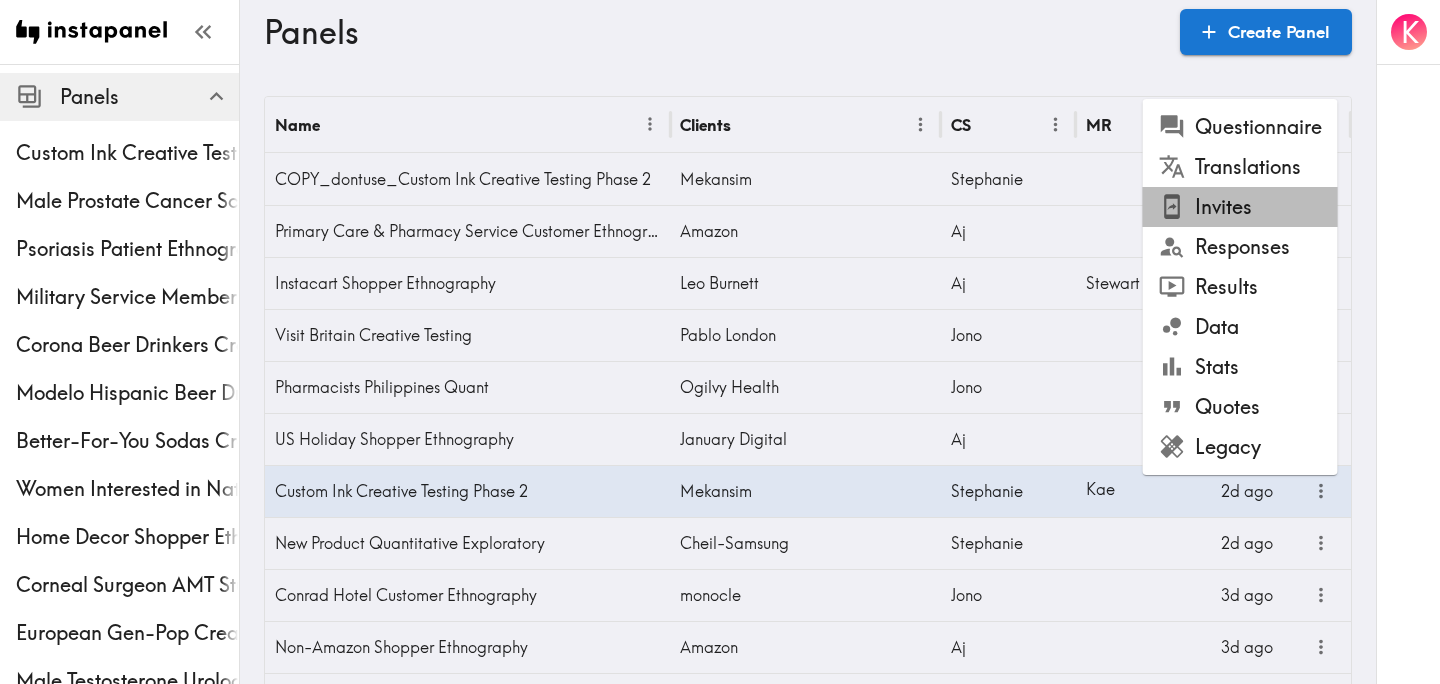 click on "Invites" at bounding box center [1240, 207] 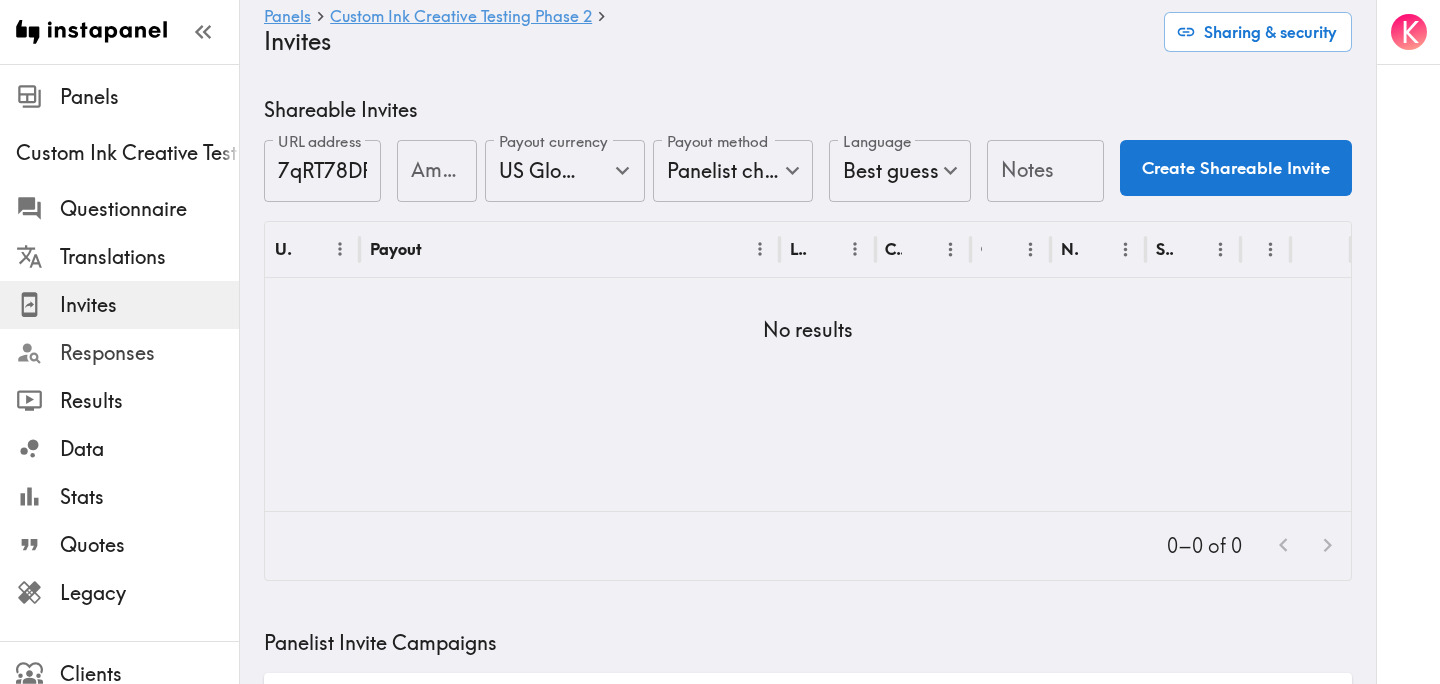 click on "Responses" at bounding box center [149, 353] 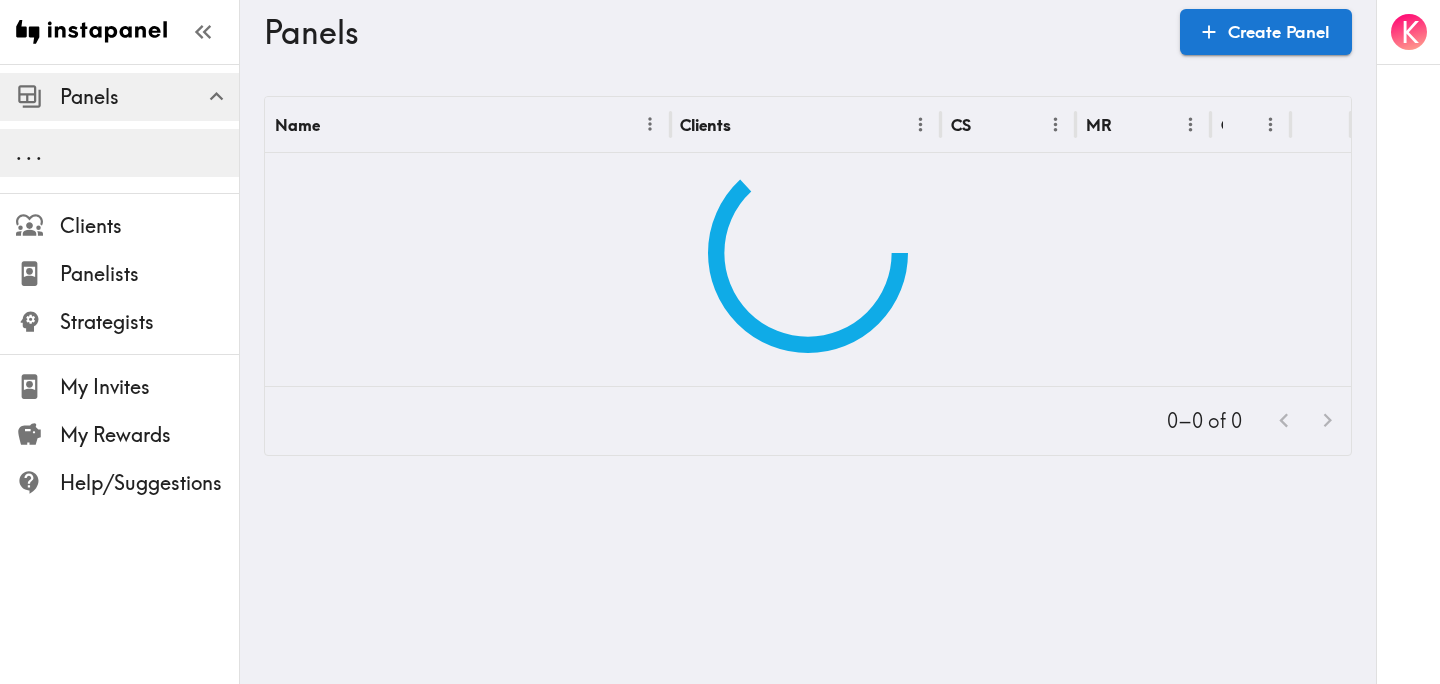 scroll, scrollTop: 0, scrollLeft: 0, axis: both 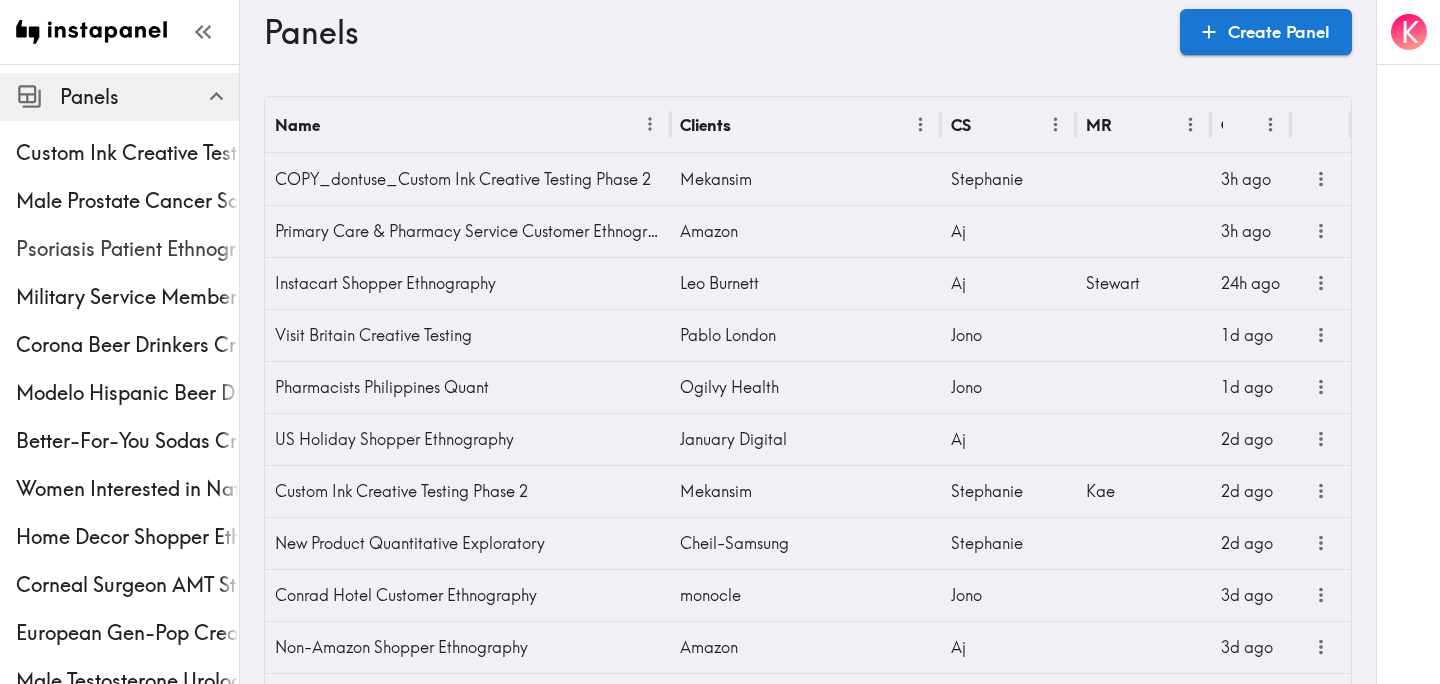 click on "Psoriasis Patient Ethnography" at bounding box center (127, 249) 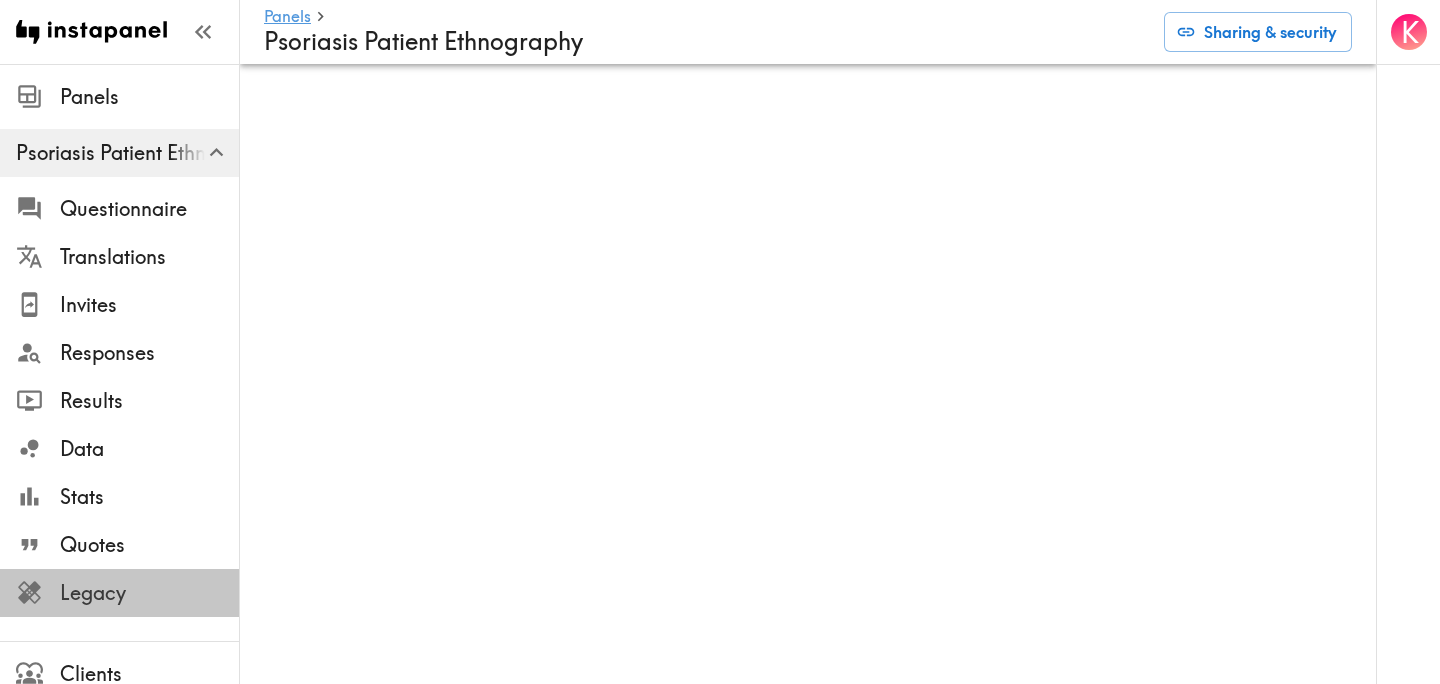 click on "Legacy" at bounding box center [149, 593] 